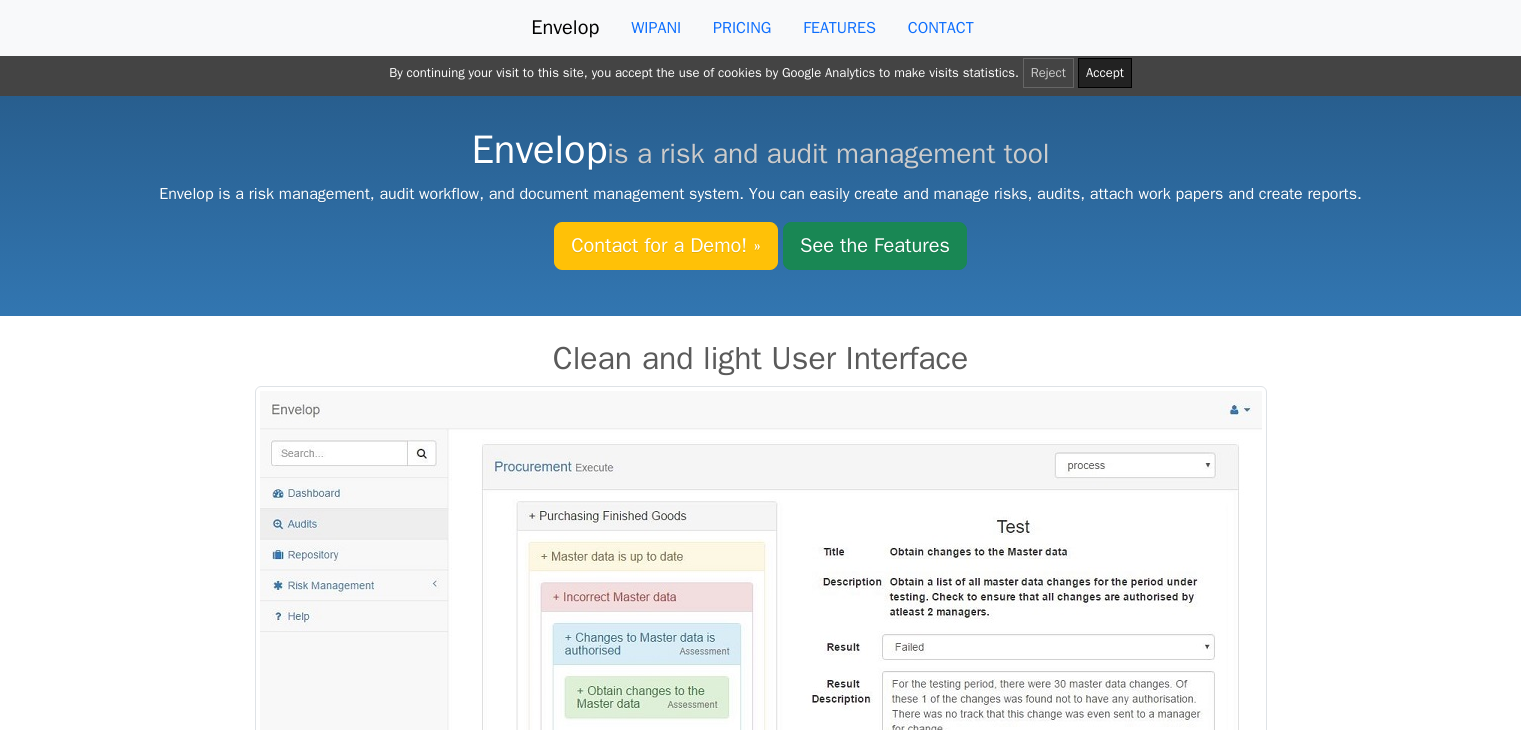 scroll, scrollTop: 0, scrollLeft: 0, axis: both 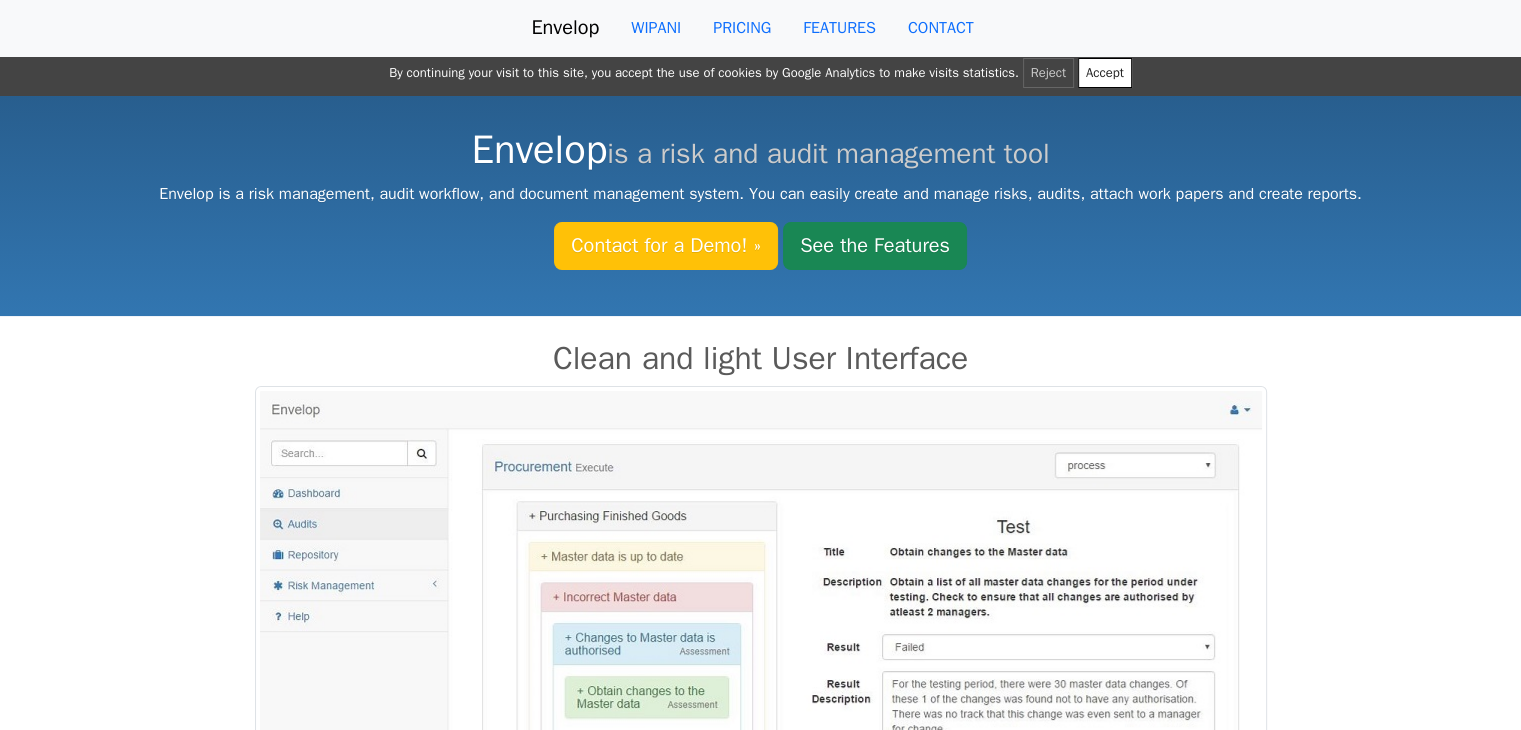 click on "Accept" at bounding box center (1105, 73) 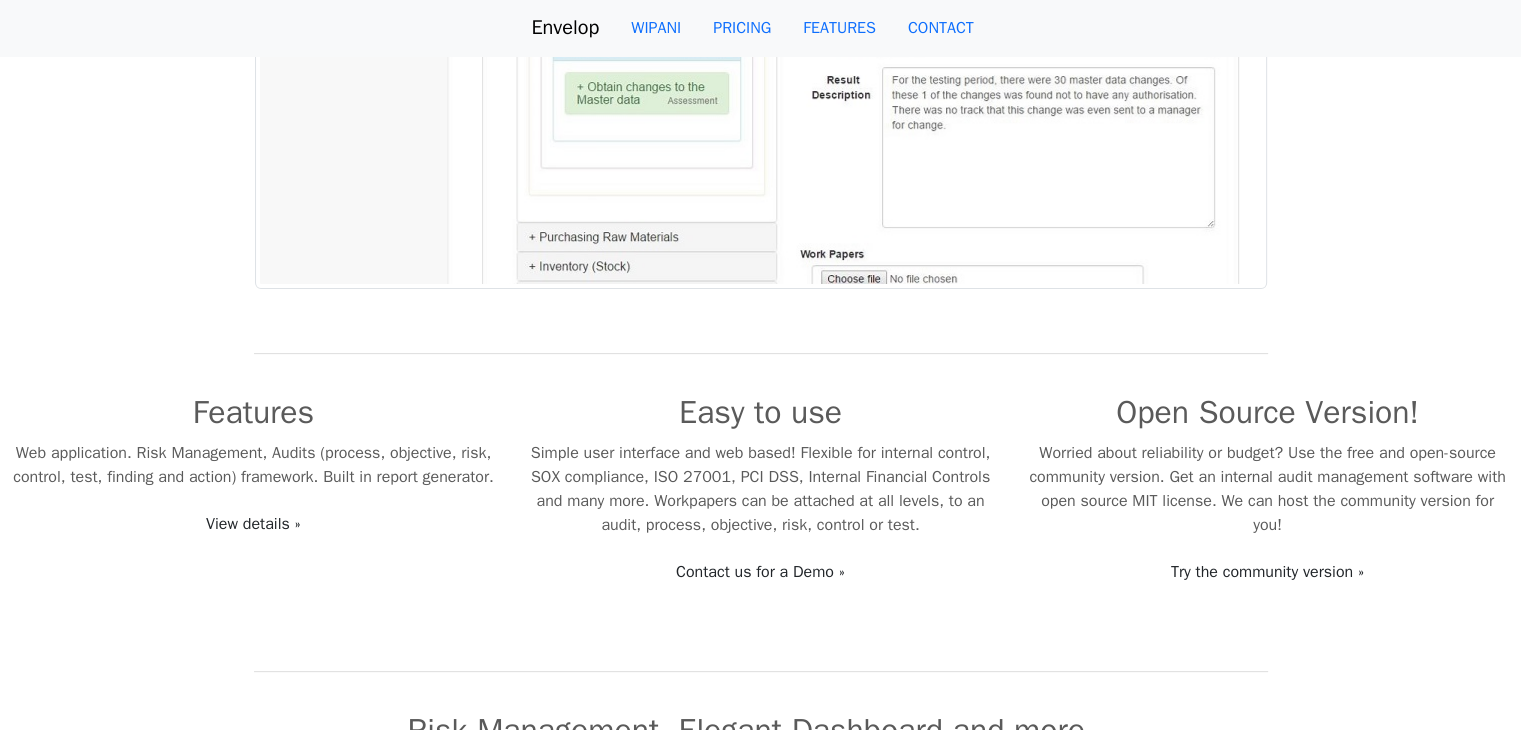 scroll, scrollTop: 580, scrollLeft: 0, axis: vertical 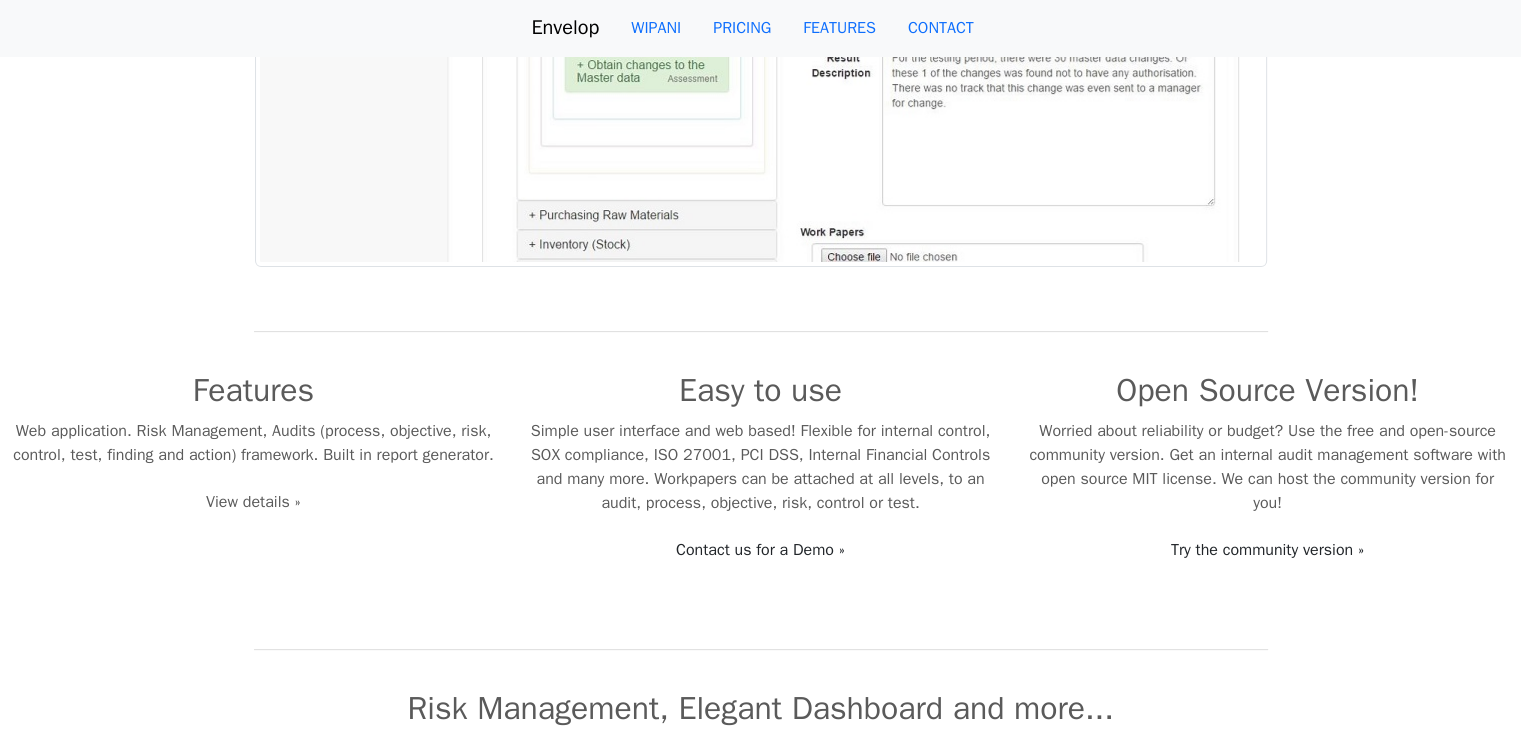 click on "View details »" at bounding box center (253, 502) 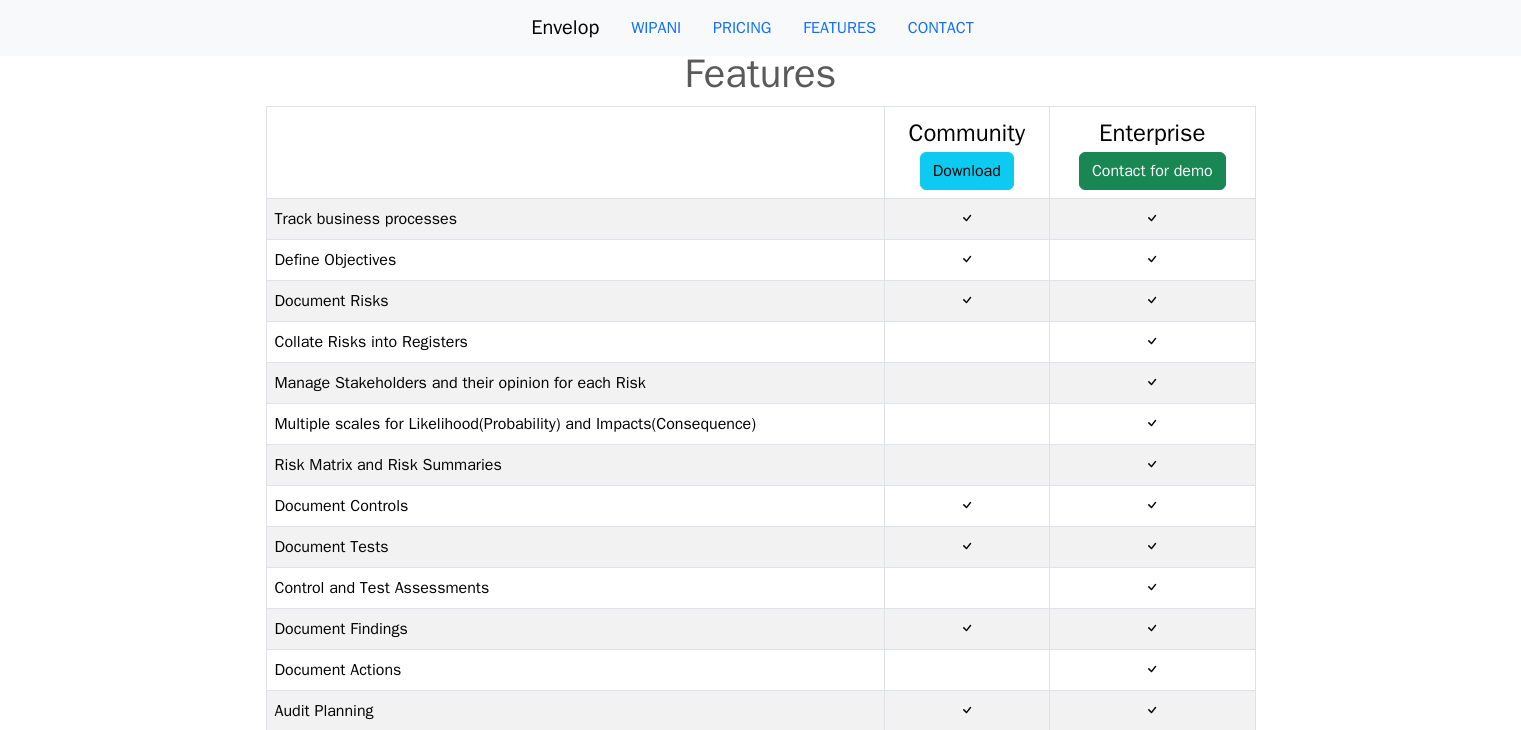 scroll, scrollTop: 0, scrollLeft: 0, axis: both 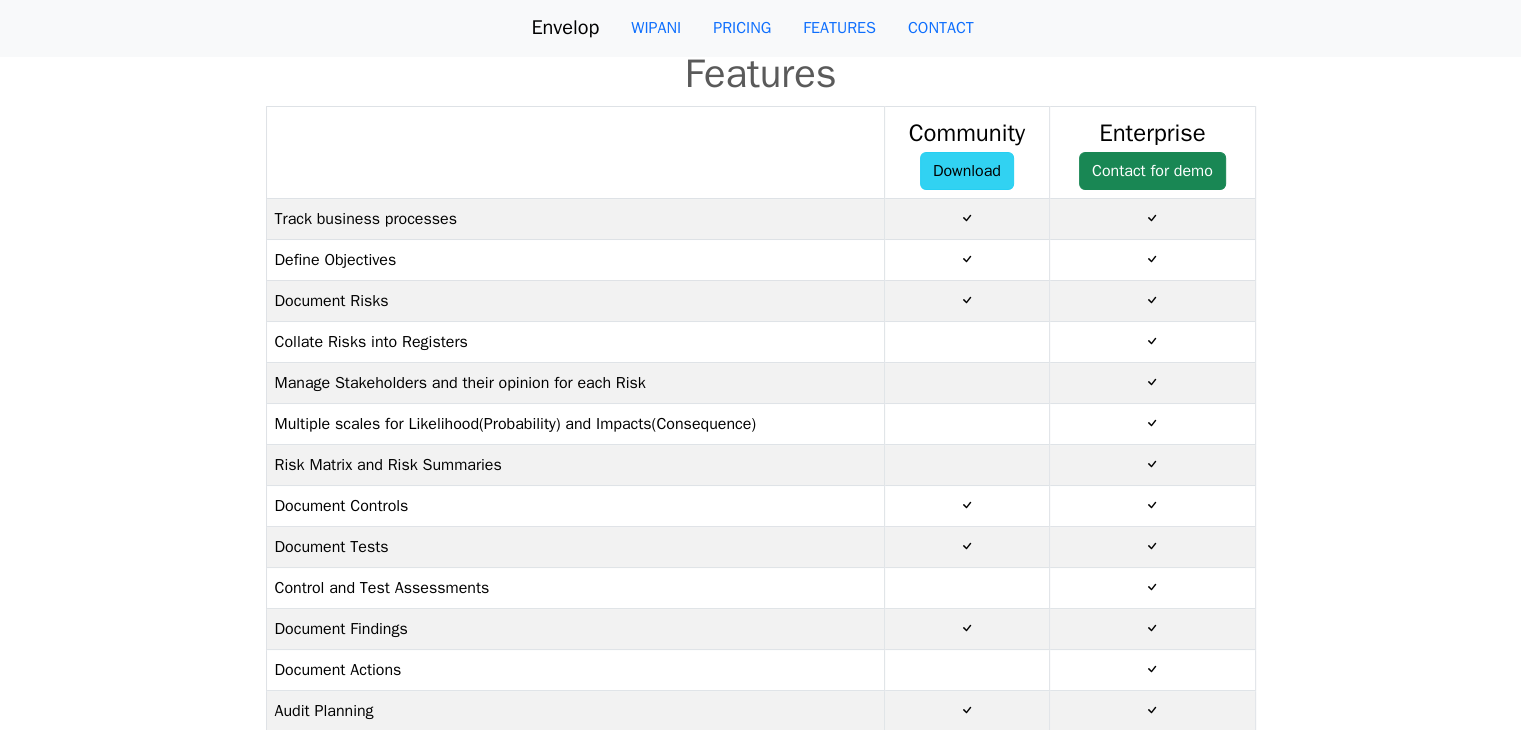 click on "Download" at bounding box center (967, 171) 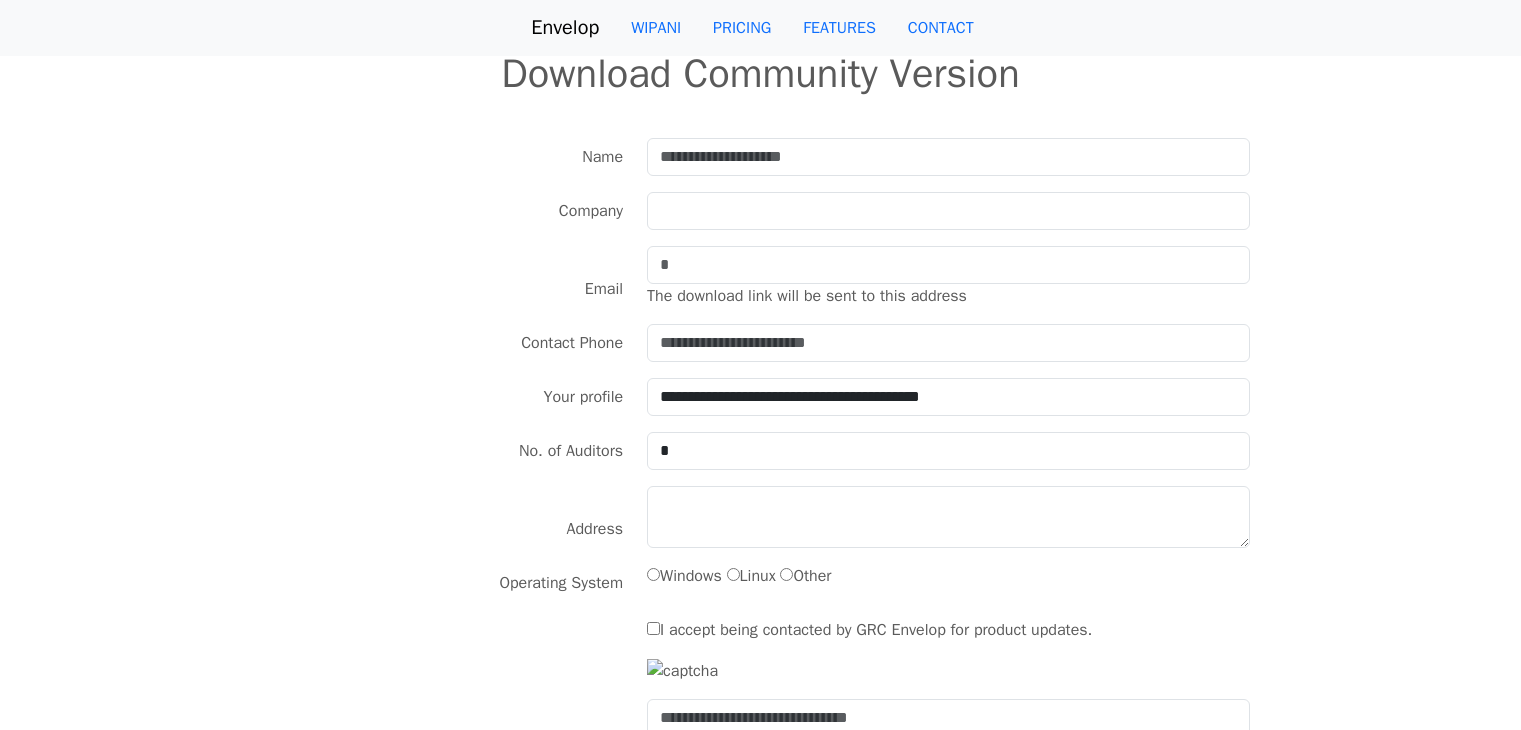 scroll, scrollTop: 0, scrollLeft: 0, axis: both 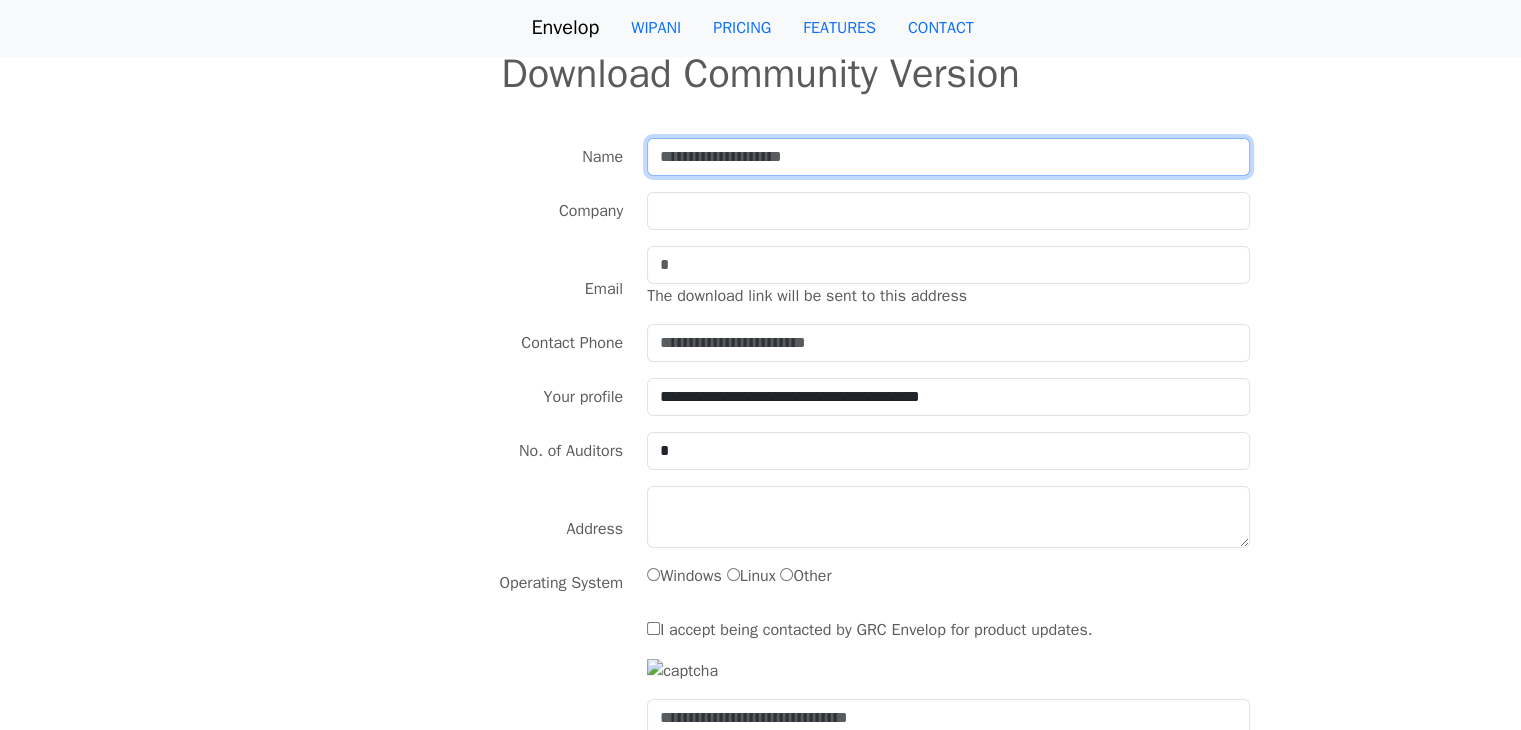 click at bounding box center (948, 157) 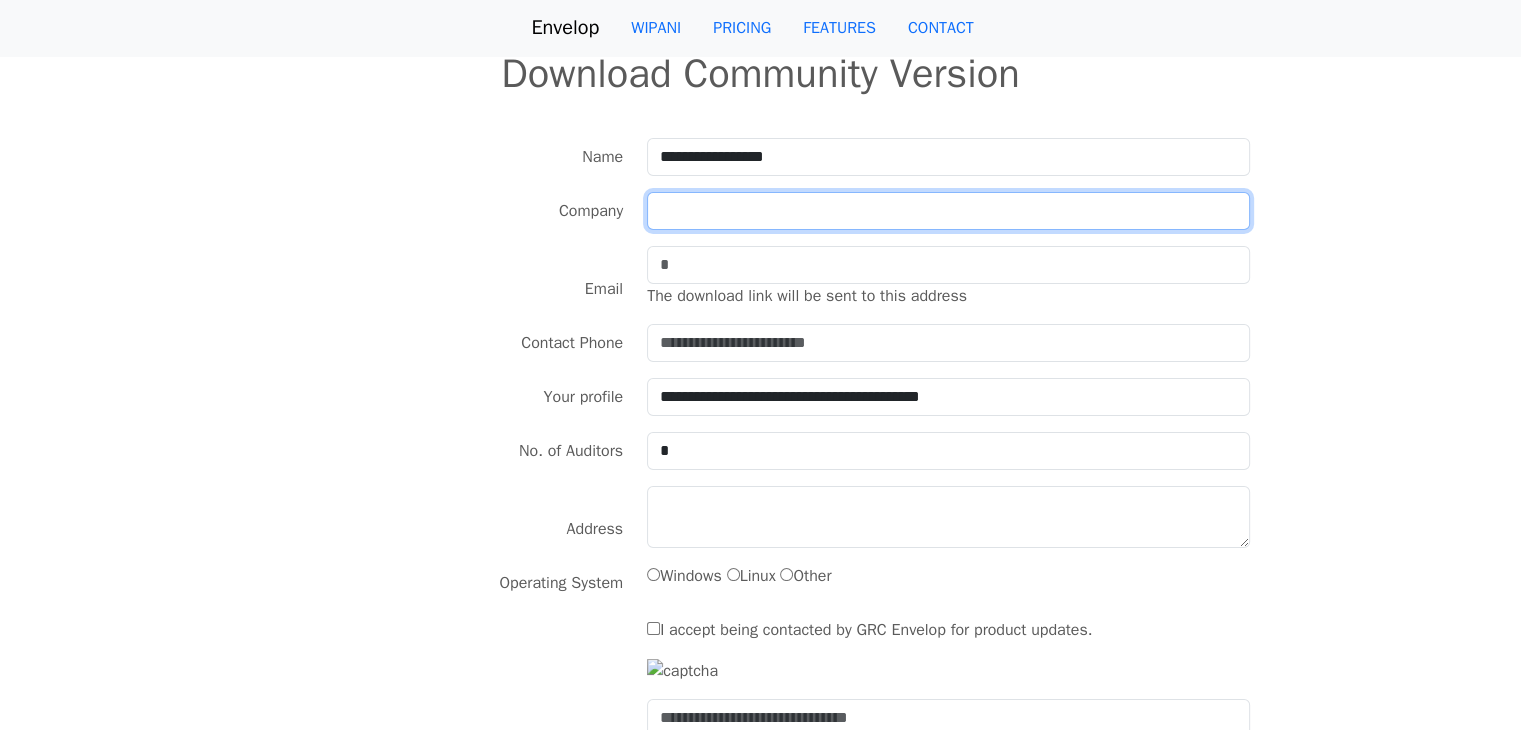 type on "**********" 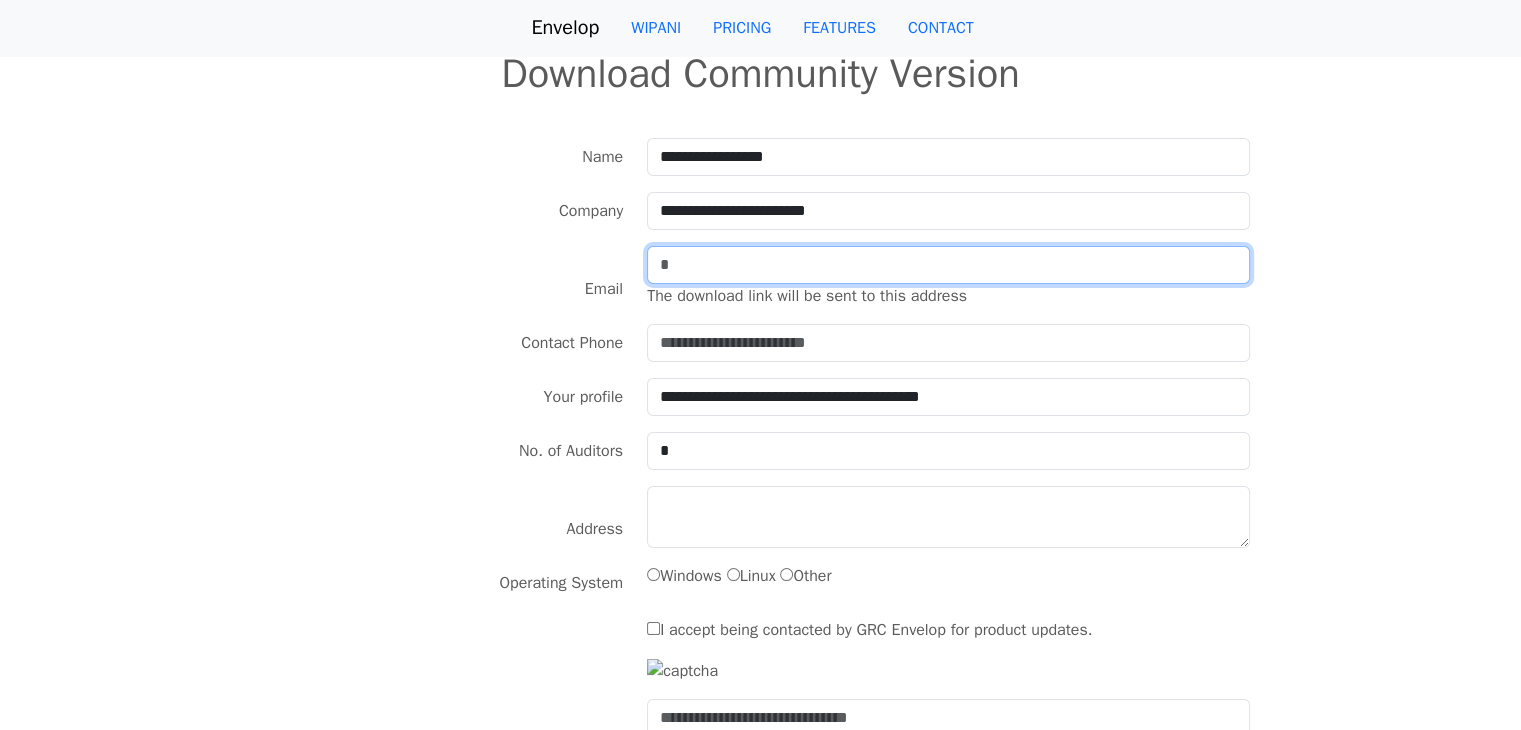 type on "**********" 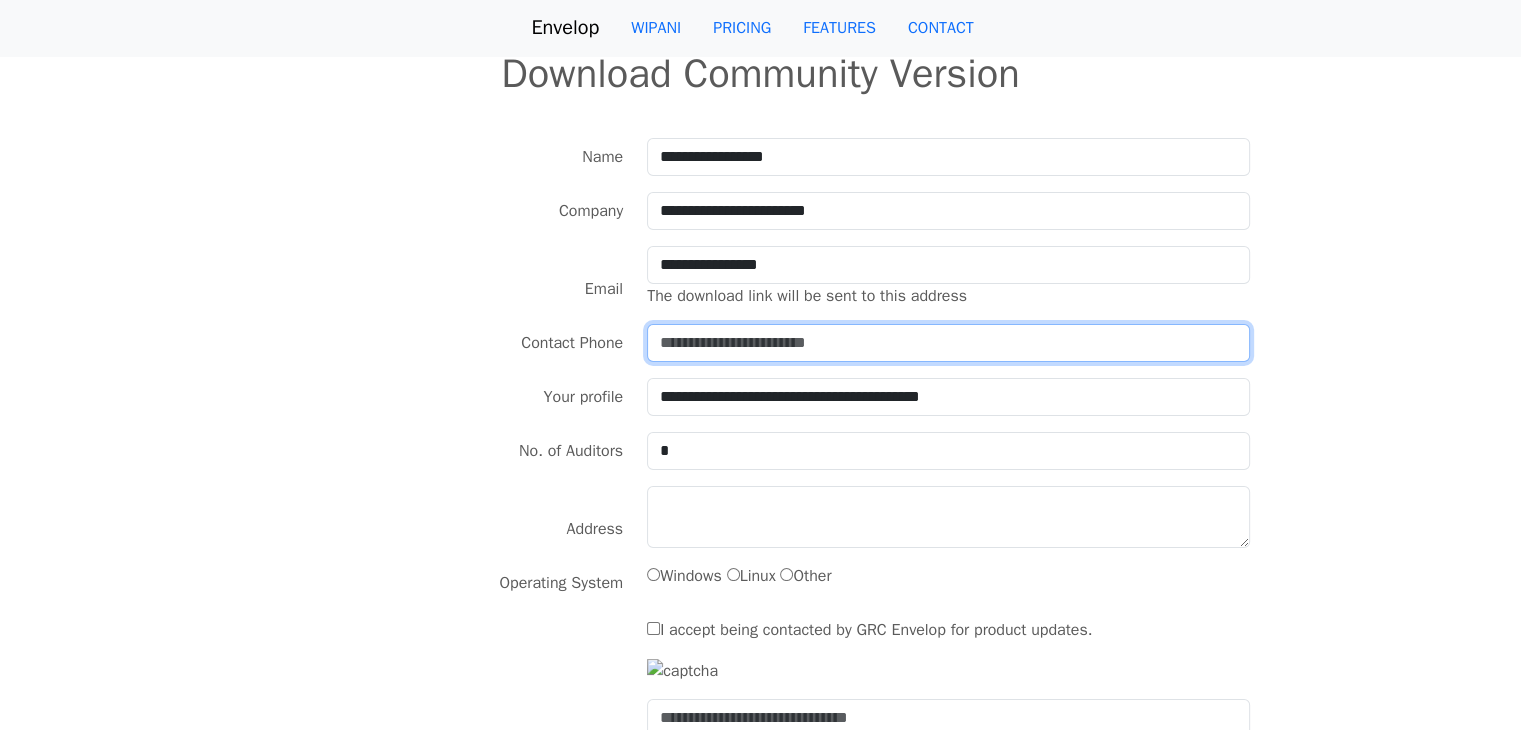 type on "********" 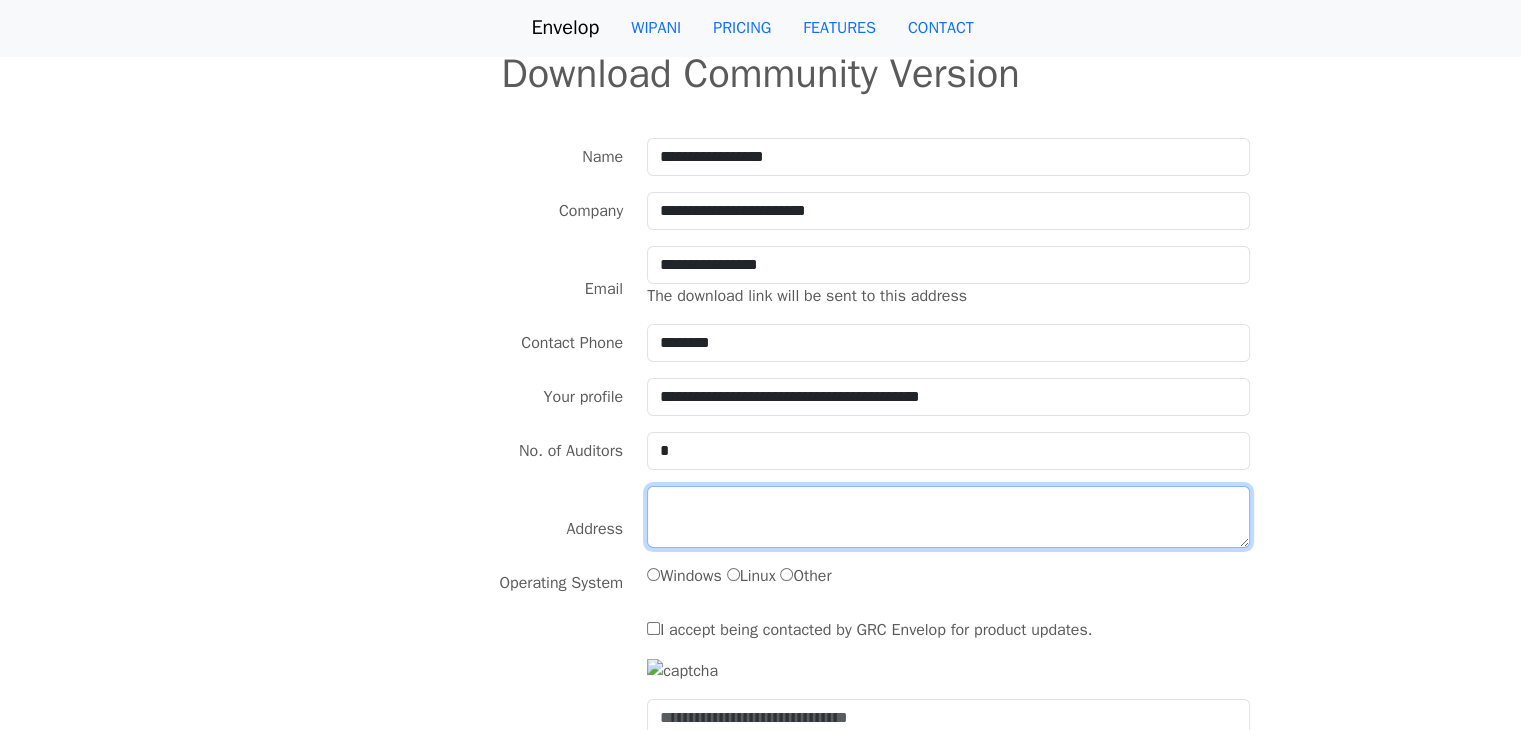 type on "**********" 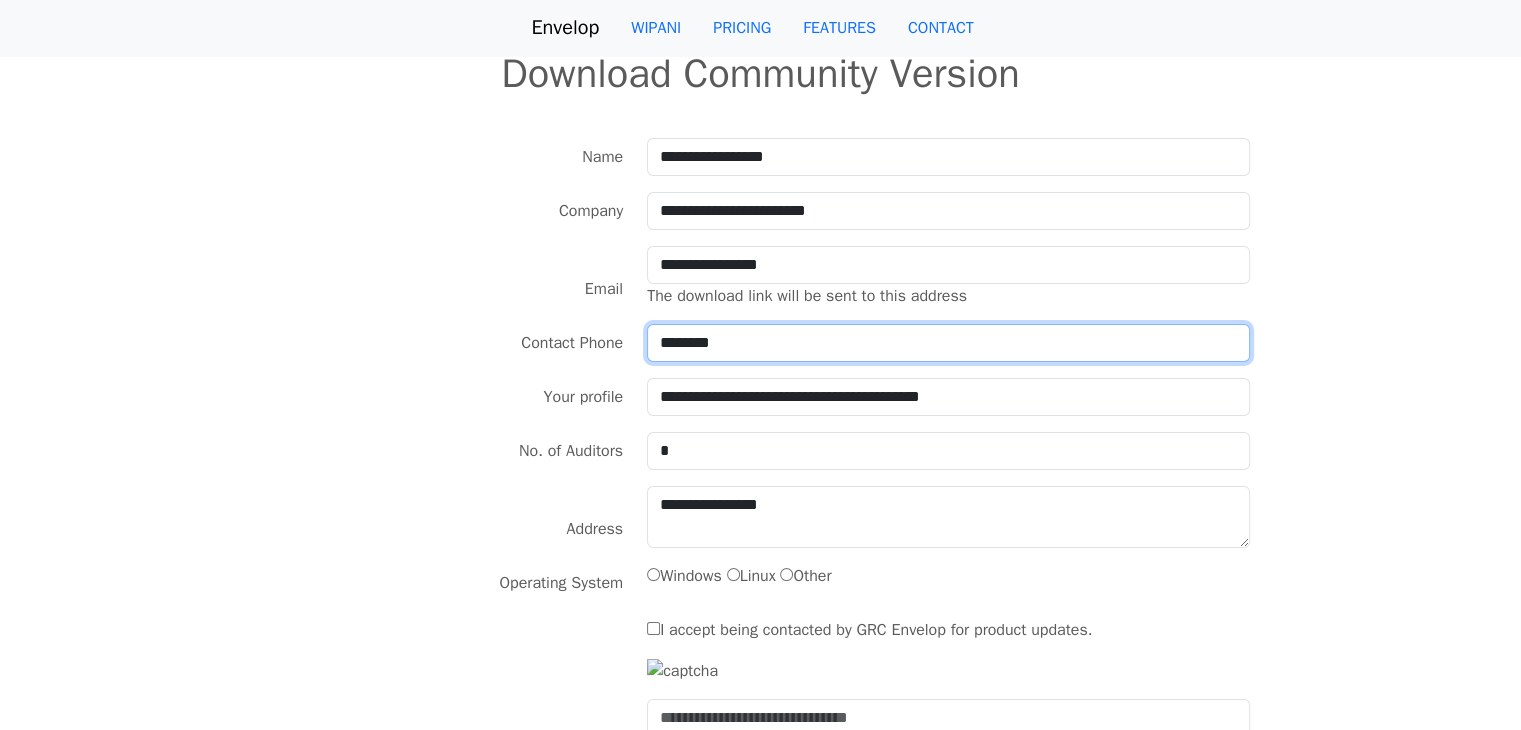 click on "********" at bounding box center [948, 343] 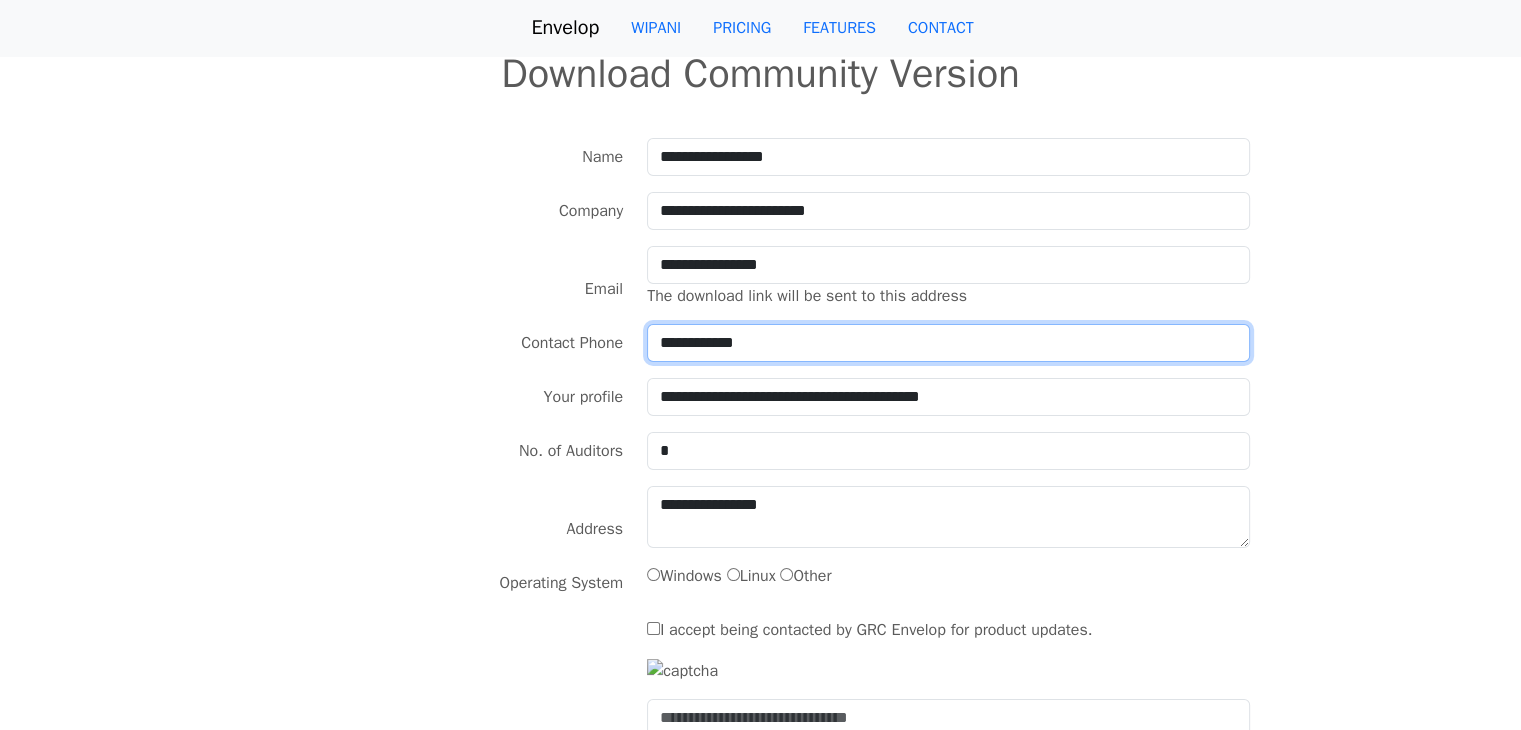 type on "**********" 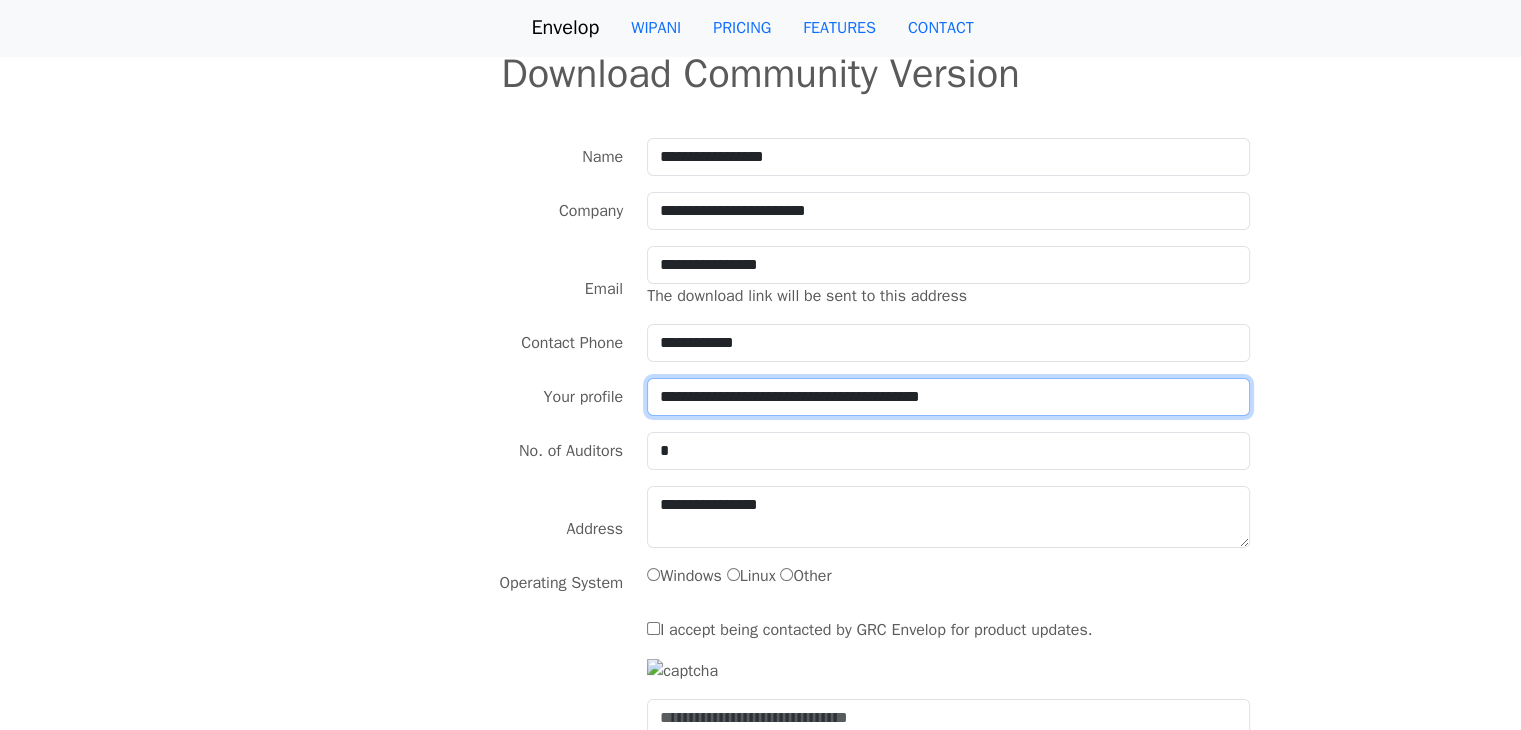 click on "**********" at bounding box center [948, 397] 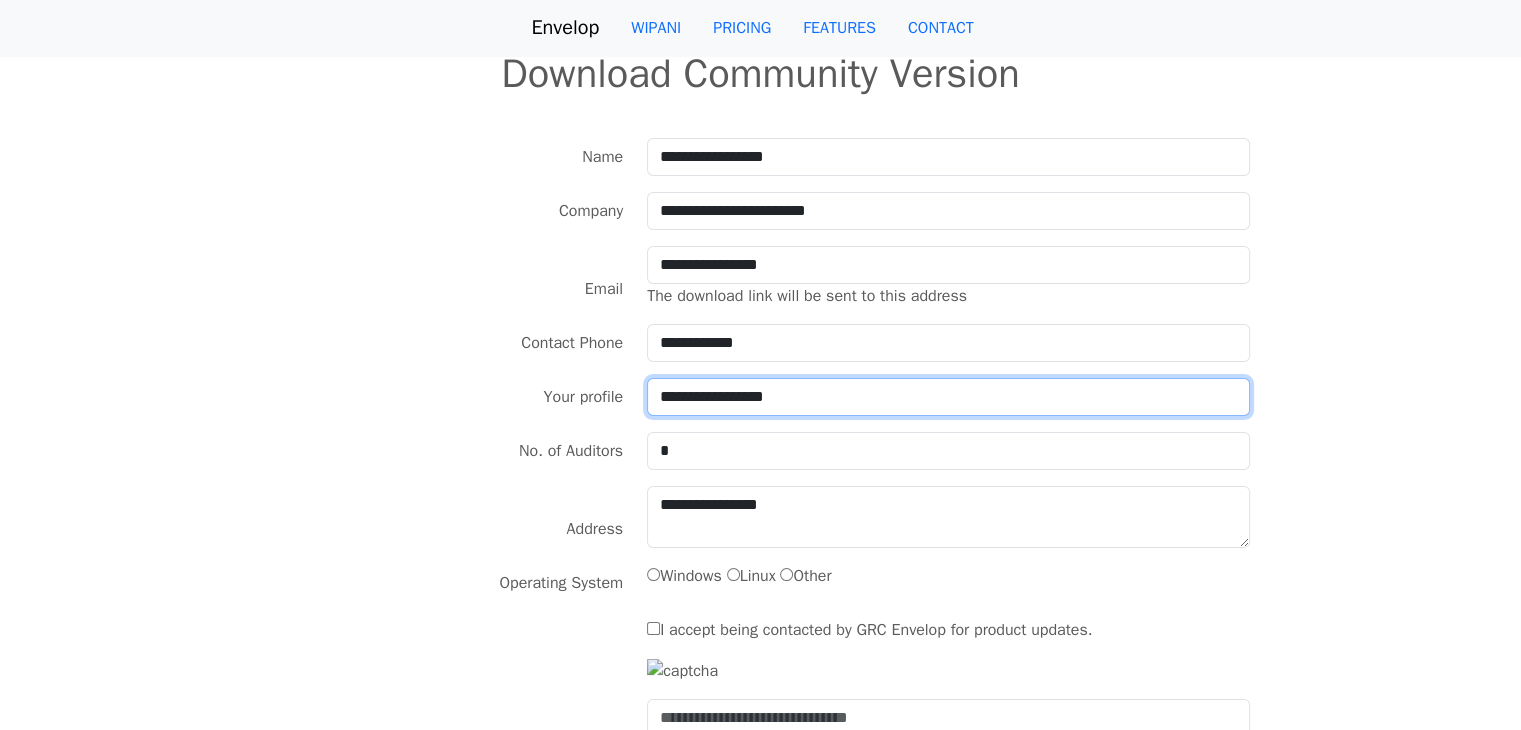 click on "**********" at bounding box center (948, 397) 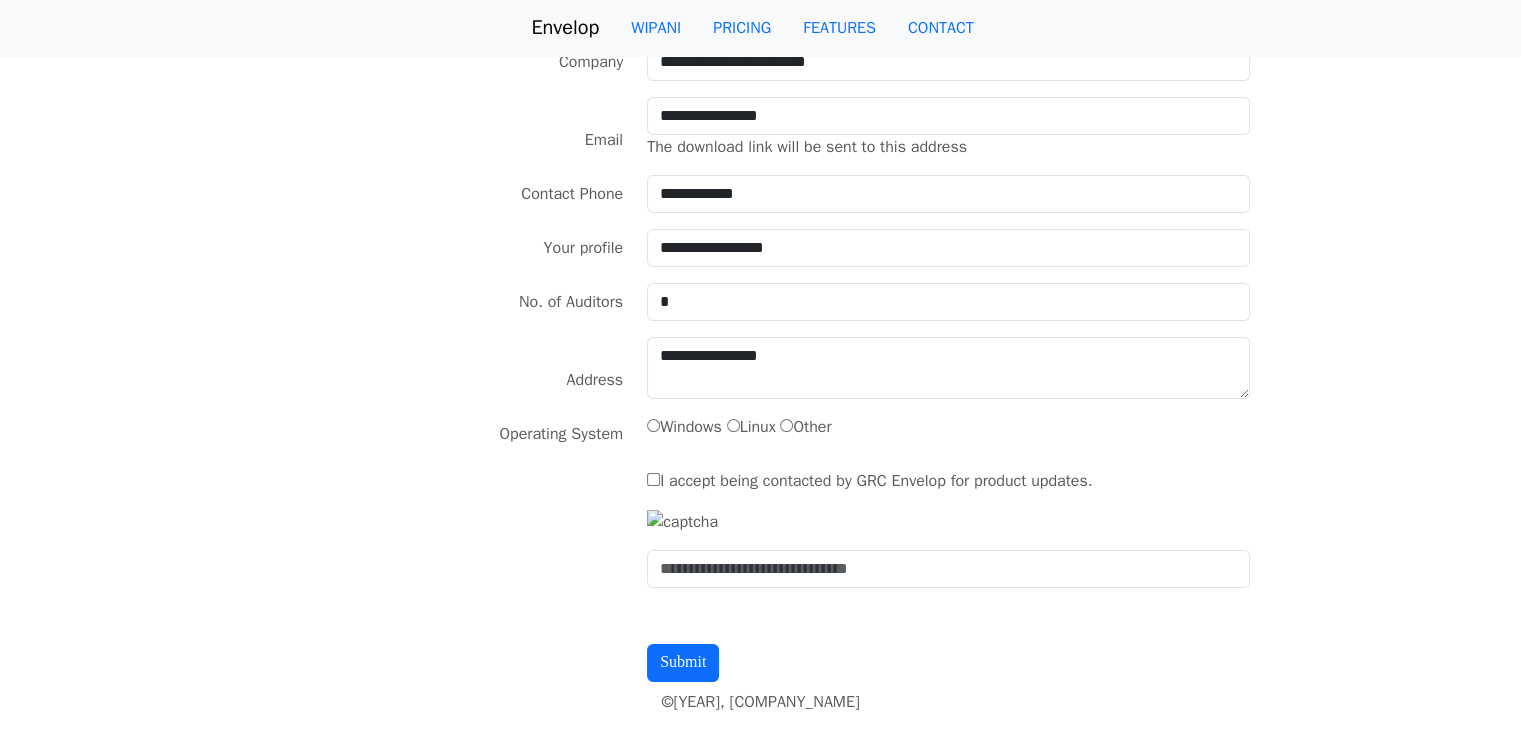 scroll, scrollTop: 272, scrollLeft: 0, axis: vertical 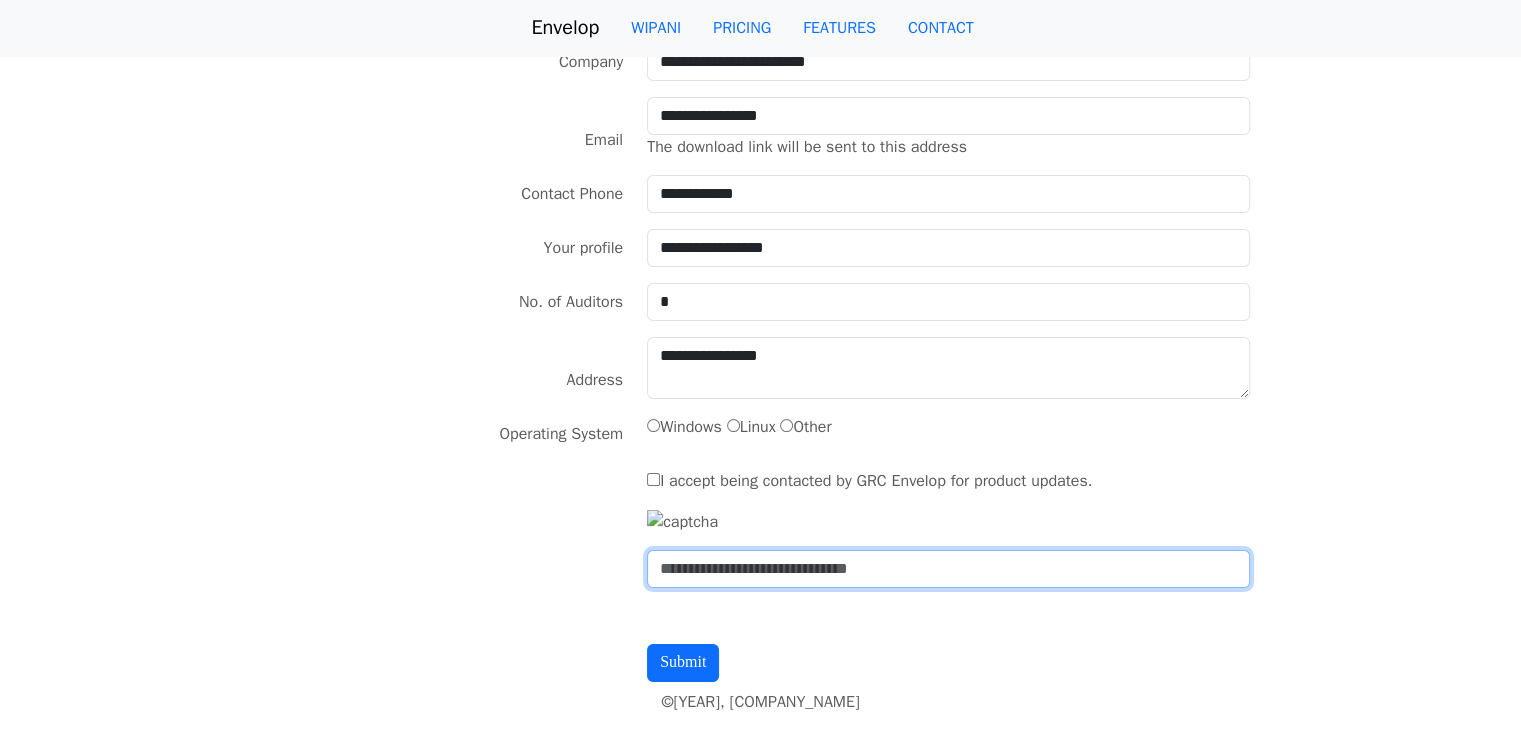 click at bounding box center [948, 569] 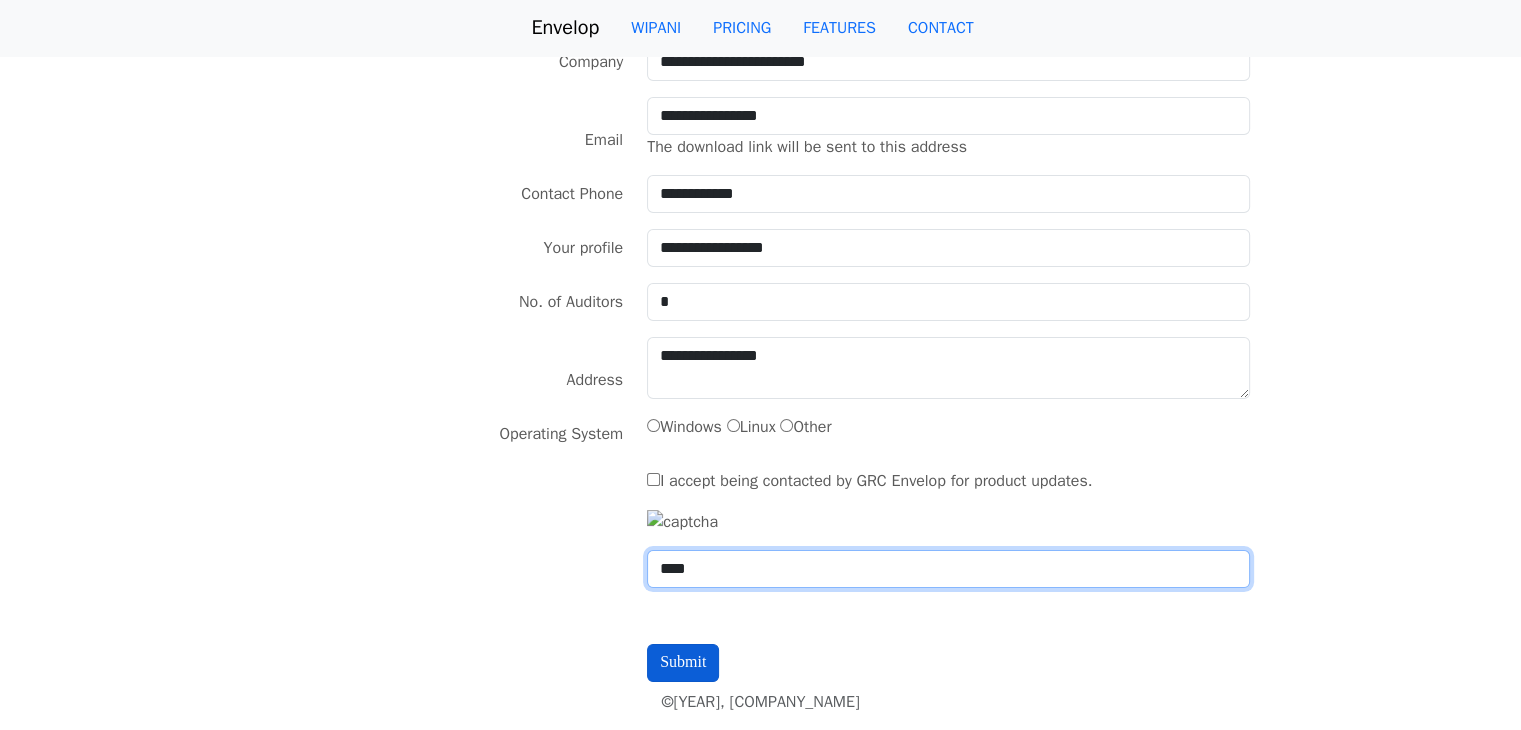 type on "****" 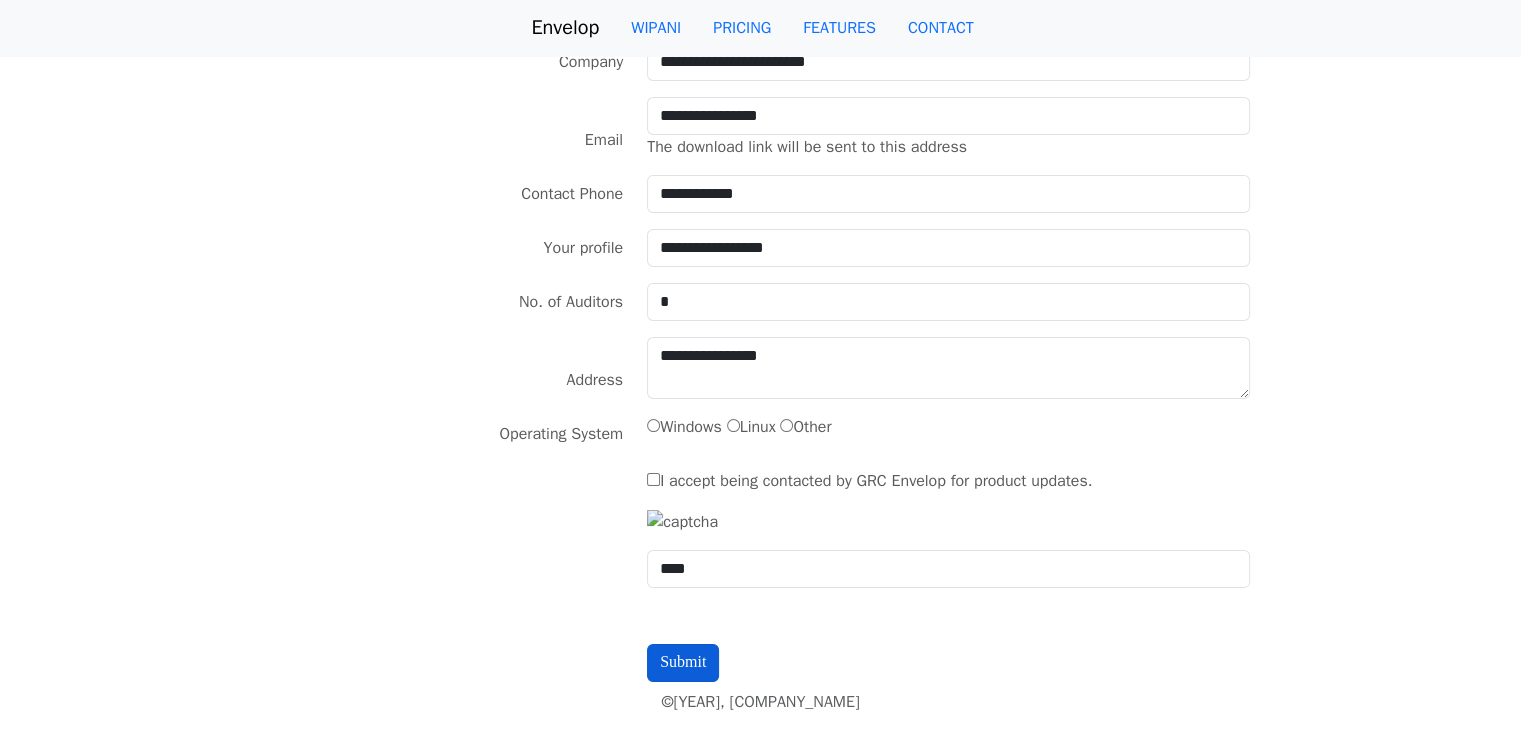 click at bounding box center [683, 663] 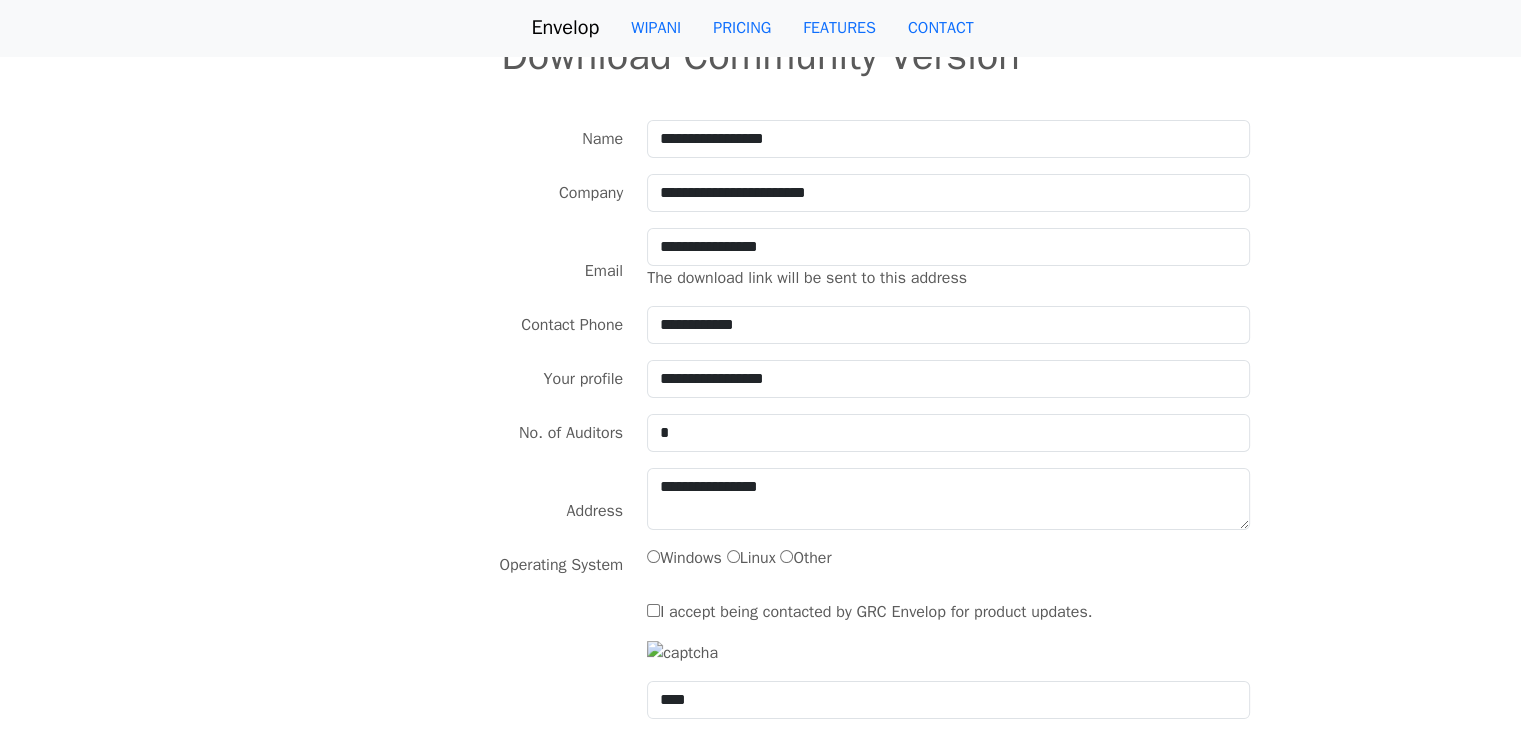 scroll, scrollTop: 0, scrollLeft: 0, axis: both 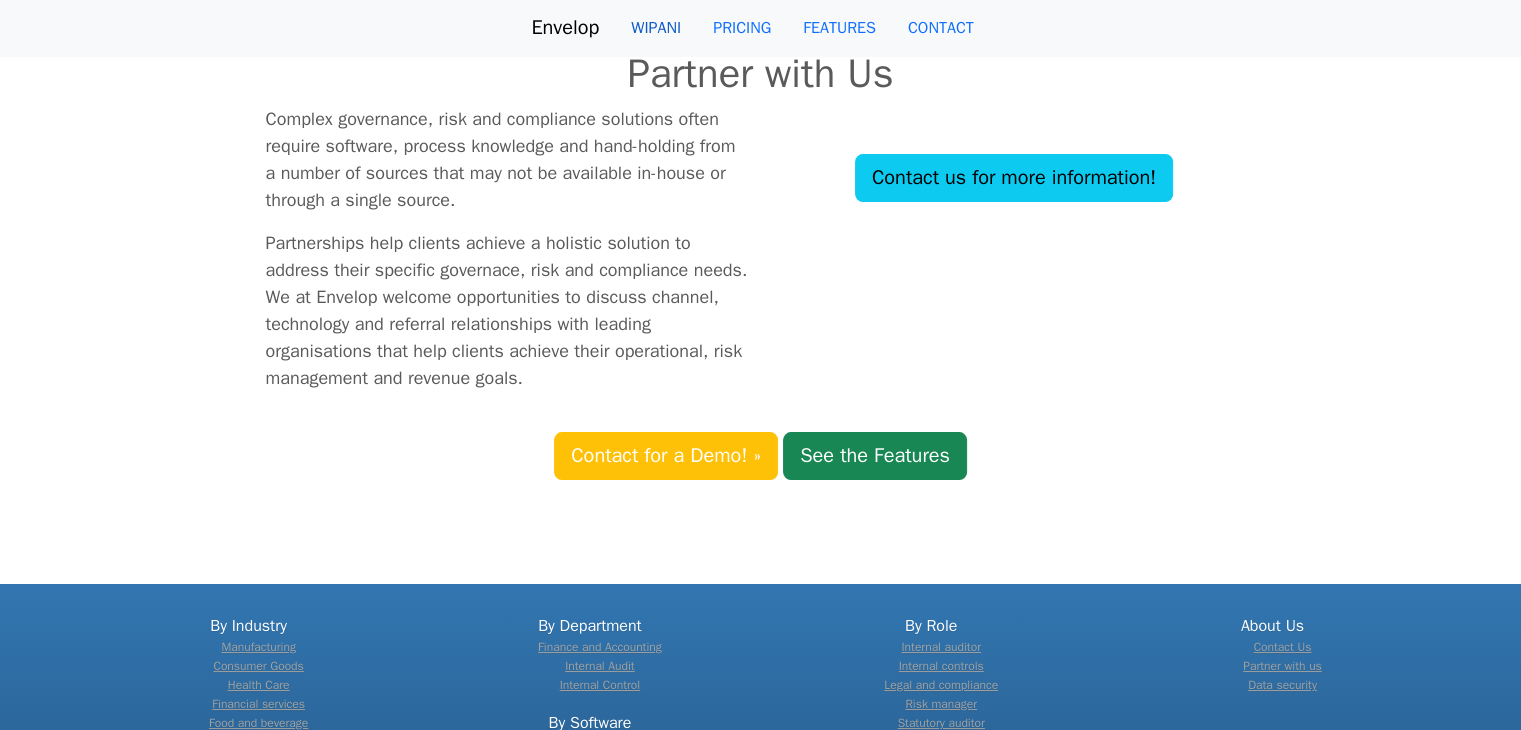 click on "WIPANI" at bounding box center [656, 28] 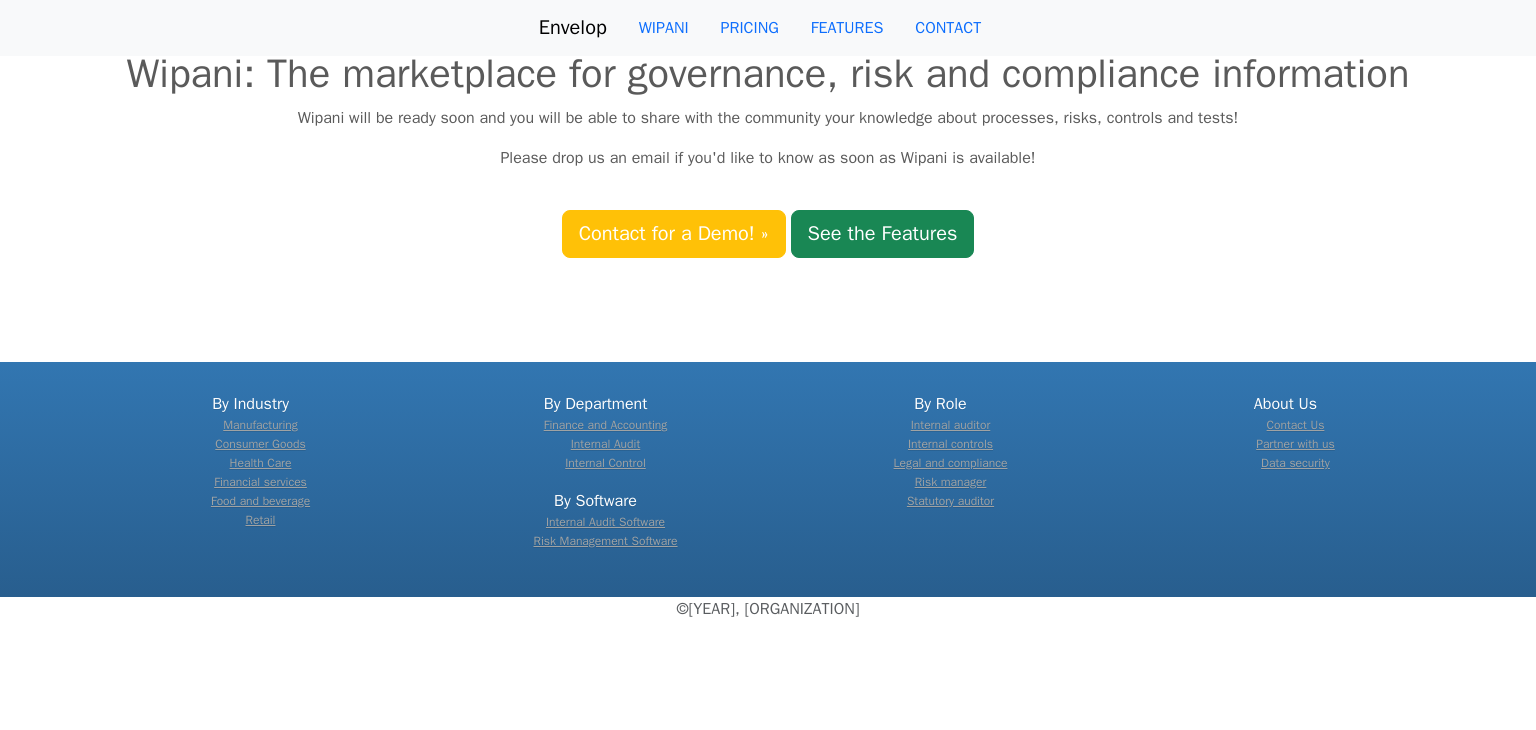 scroll, scrollTop: 0, scrollLeft: 0, axis: both 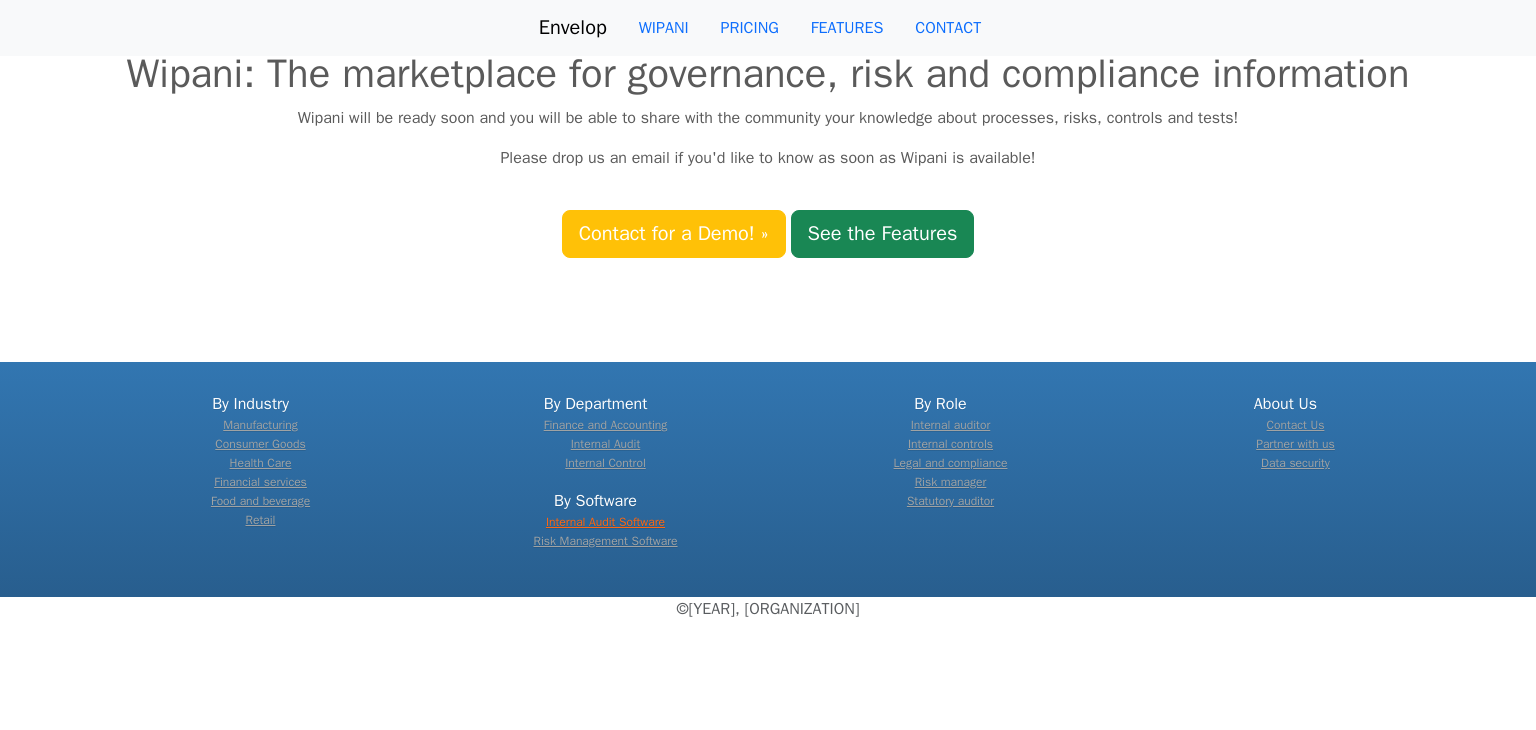 click on "Internal Audit Software" at bounding box center [605, 522] 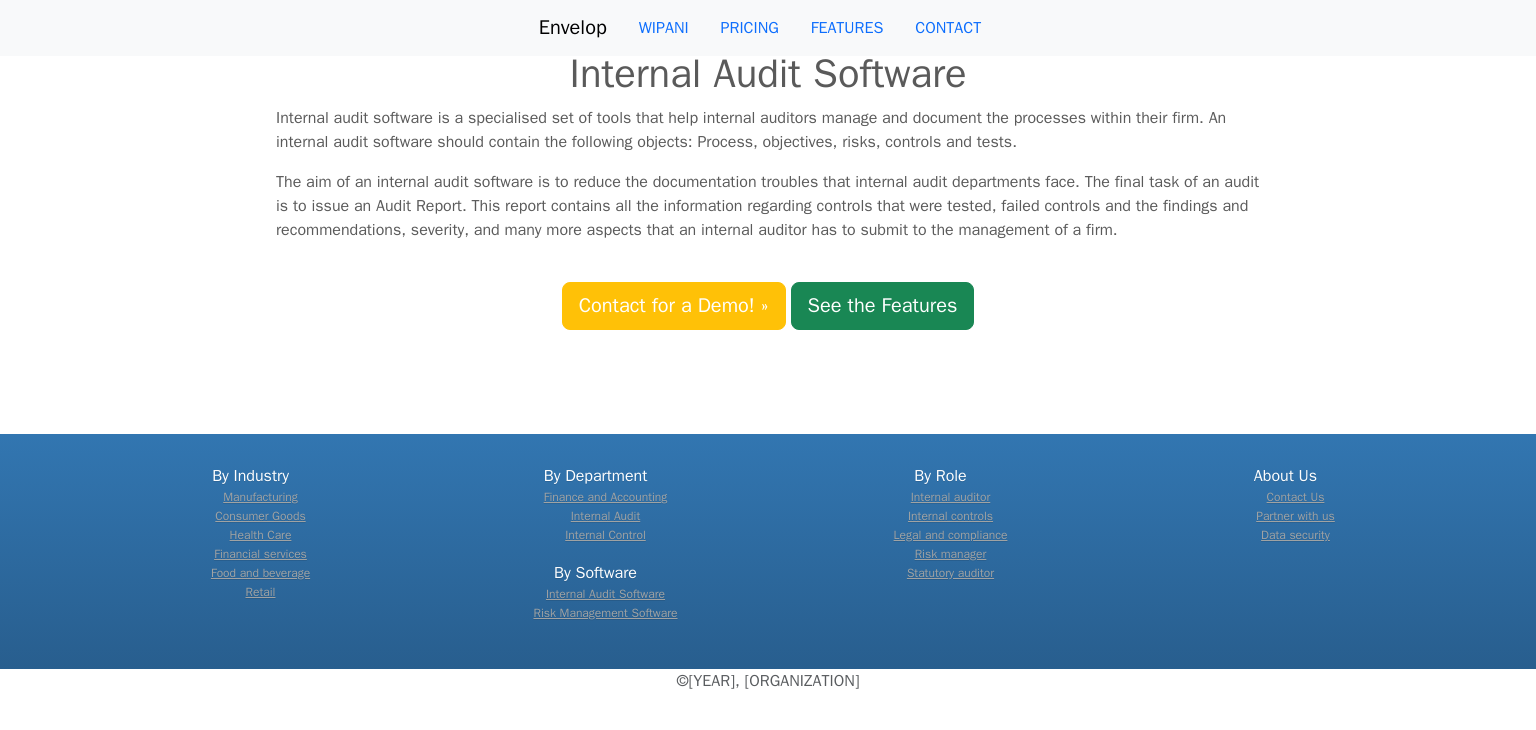 scroll, scrollTop: 0, scrollLeft: 0, axis: both 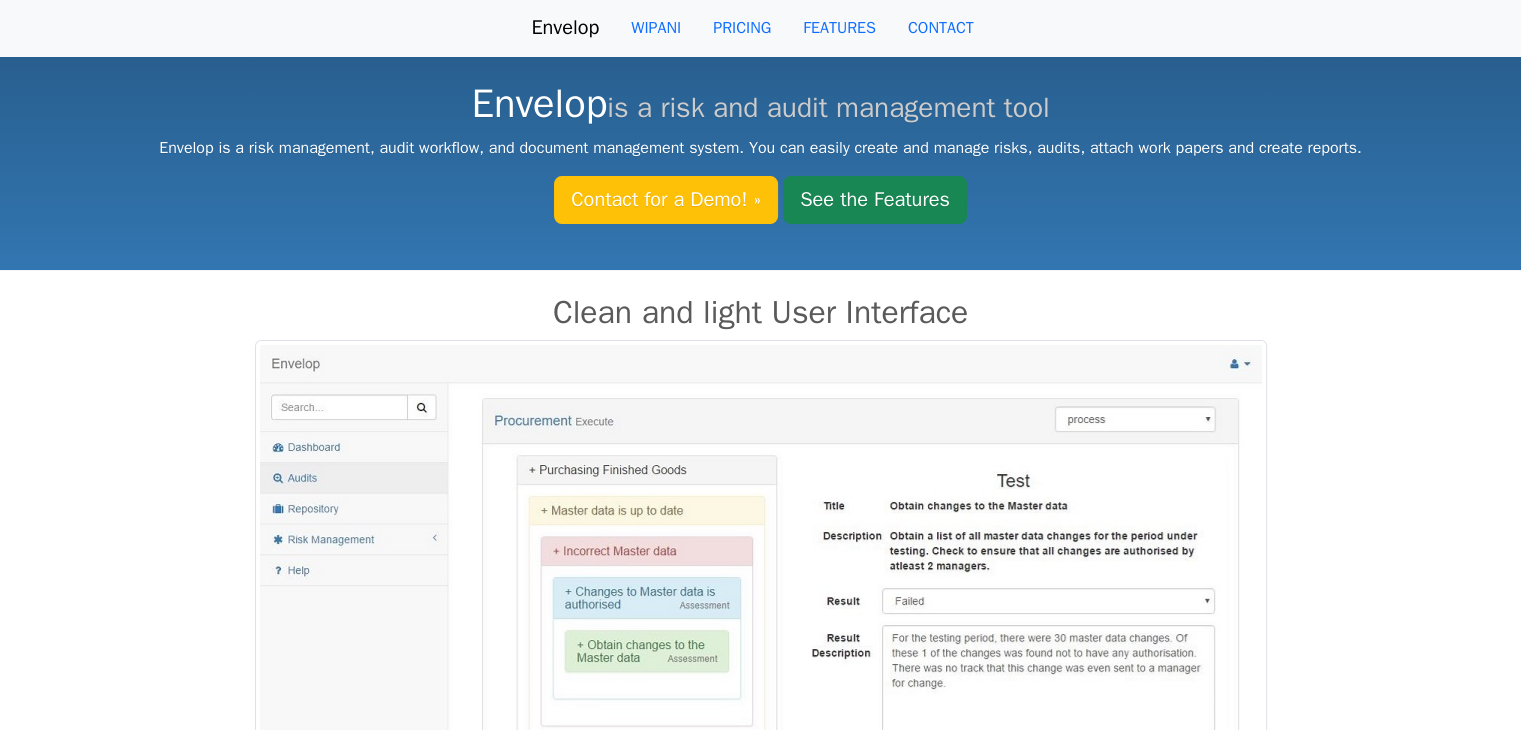 drag, startPoint x: 1535, startPoint y: 194, endPoint x: 1003, endPoint y: 345, distance: 553.01447 